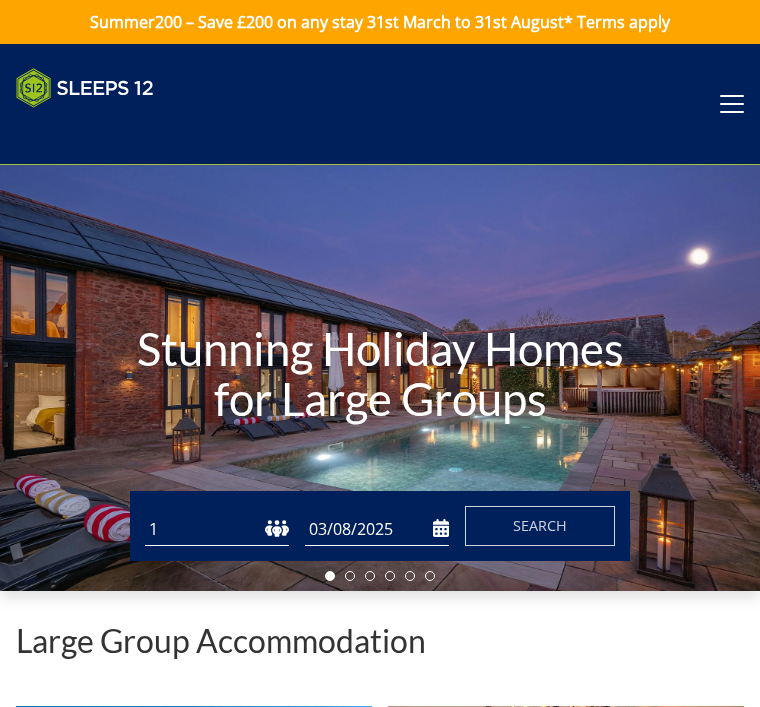 scroll, scrollTop: 0, scrollLeft: 0, axis: both 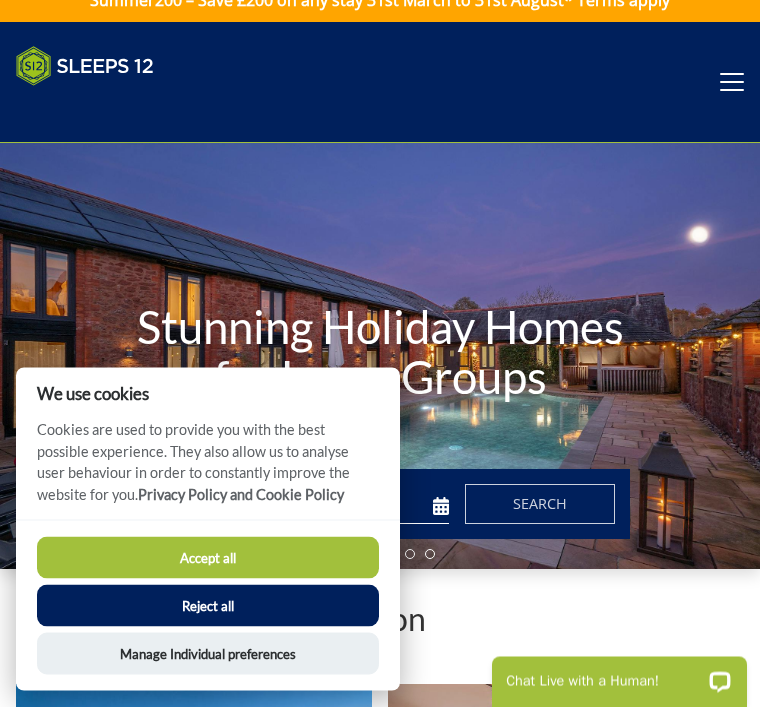 click on "Accept all" at bounding box center [208, 558] 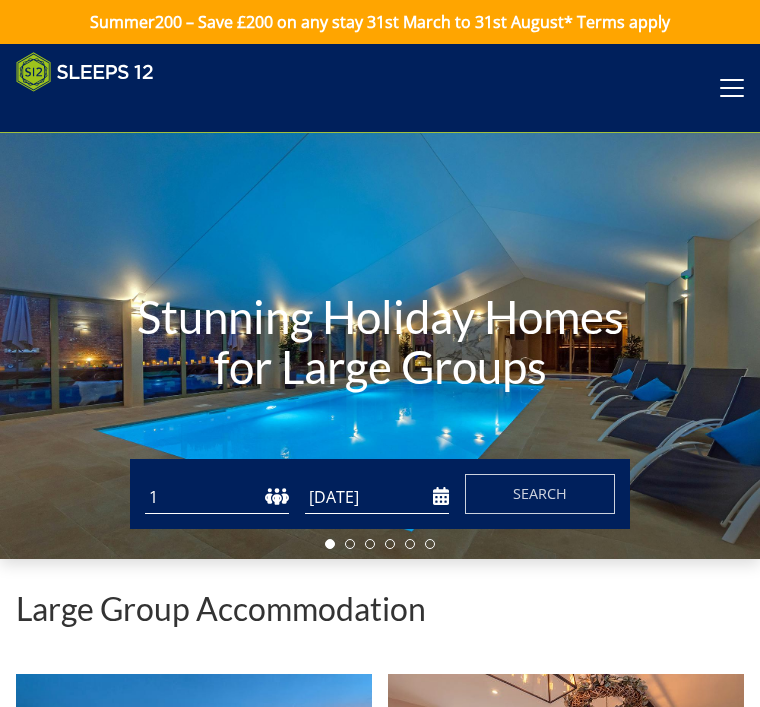 scroll, scrollTop: 119, scrollLeft: 0, axis: vertical 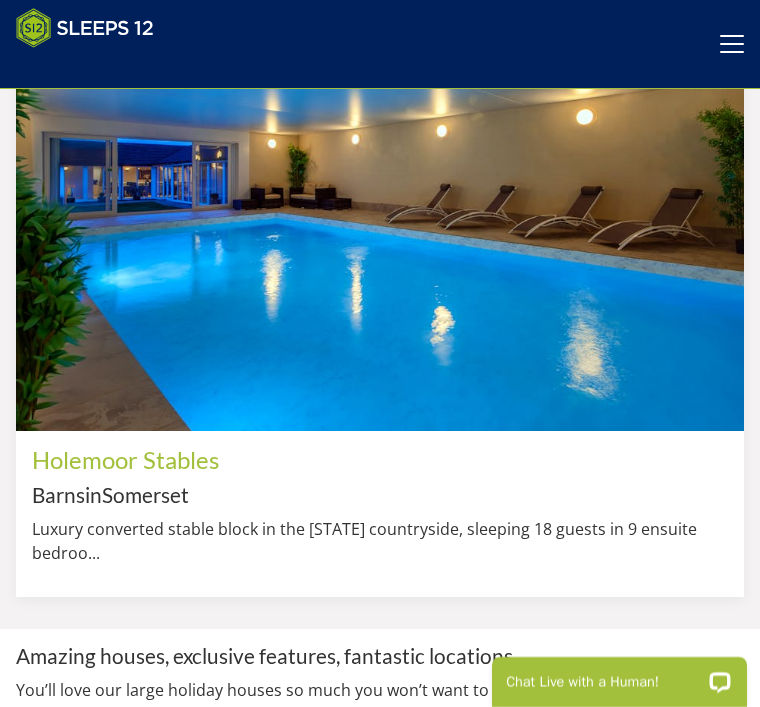 click on "Somerset" at bounding box center (145, 494) 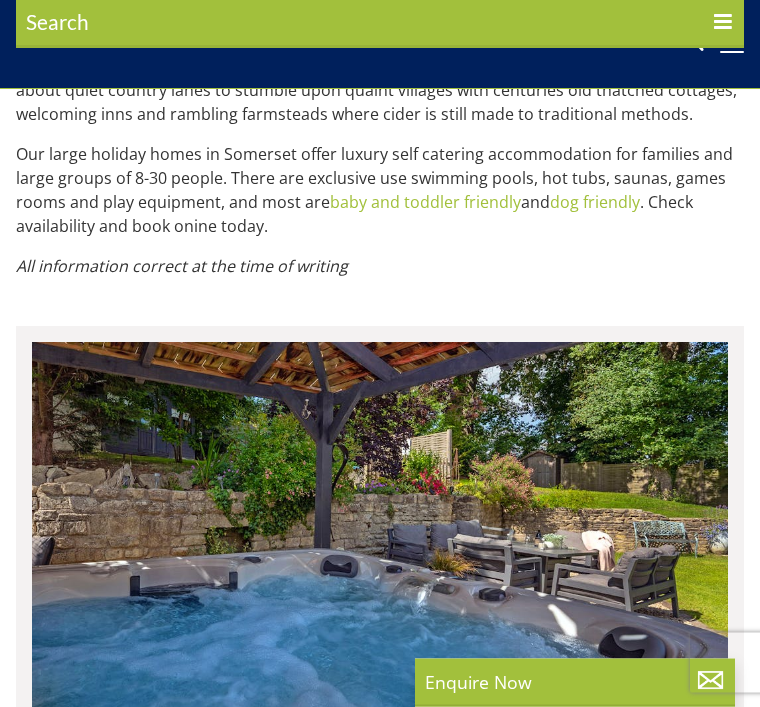 scroll, scrollTop: 1100, scrollLeft: 0, axis: vertical 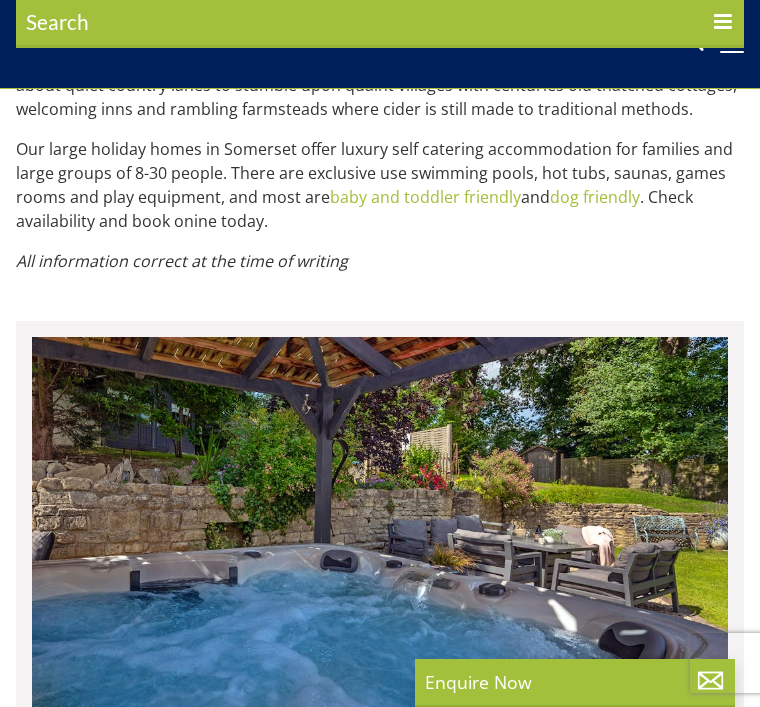 click on "Properties
Somerset
UK
>
England
>
Somerset
Holiday Properties in Somerset
You can't beat a large group holiday in Somerset; there is so much to see and do for all ages! Spend the day in the elegant city of Bath to see the world famous Roman Baths , visit the magnficent abbey , or enjoy breath taking views of the city on the Bath Skyline Walk . Go to Bristol , a city with a hip and happening vibe where you can climb on board SS Great Britain , explore elegant Clifton Village , or Gloucester Road with its cool, independent shops and street art. Take a trip to Wells , the smallest city in England, where you can visit the splendid cathedral and the moated Bishop's Palace .
Weston-Super-Mare  or  Burnham-on-Sea Minehead .
Exmoor National Park Quantock Hills Cheddar" at bounding box center (380, 4025) 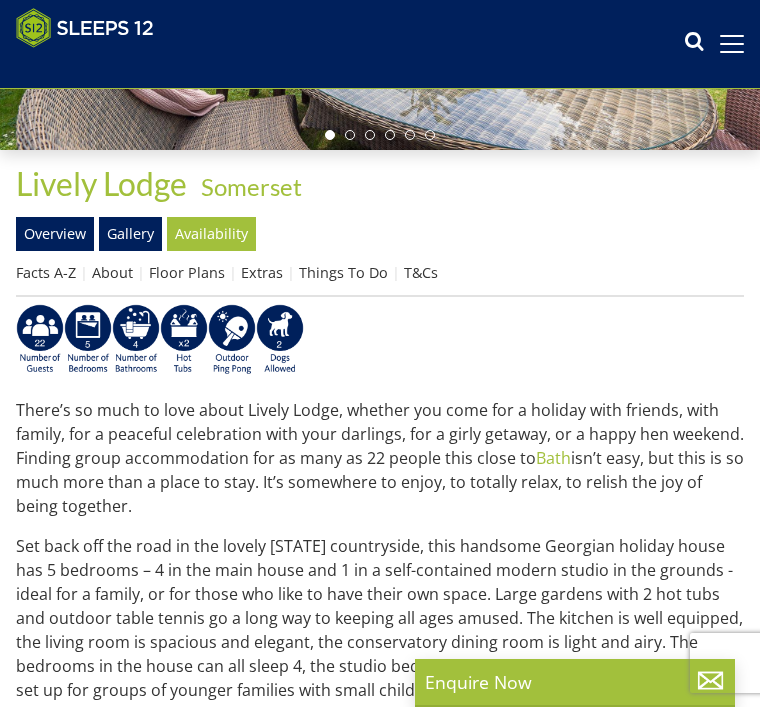 scroll, scrollTop: 0, scrollLeft: 0, axis: both 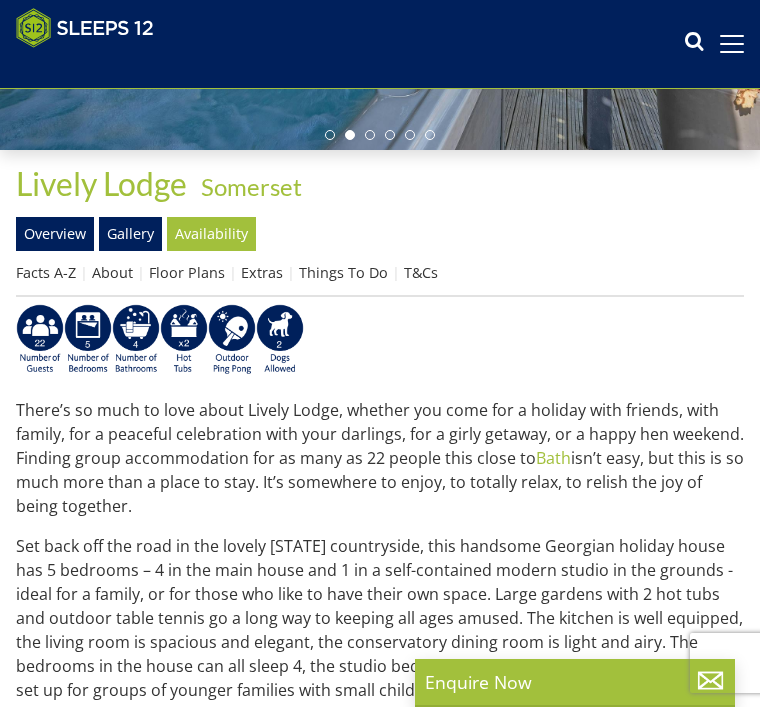 click on "Gallery" at bounding box center (130, 234) 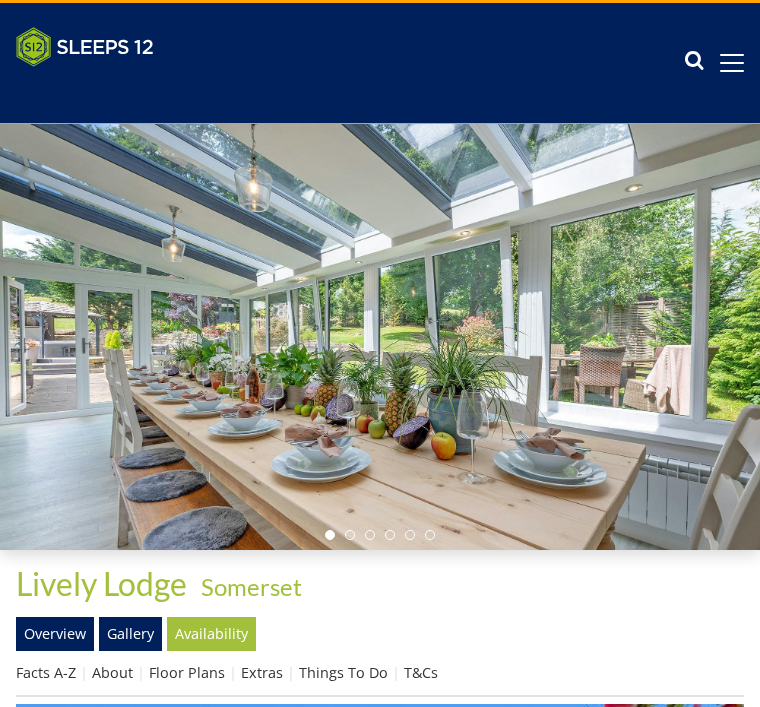 scroll, scrollTop: 41, scrollLeft: 0, axis: vertical 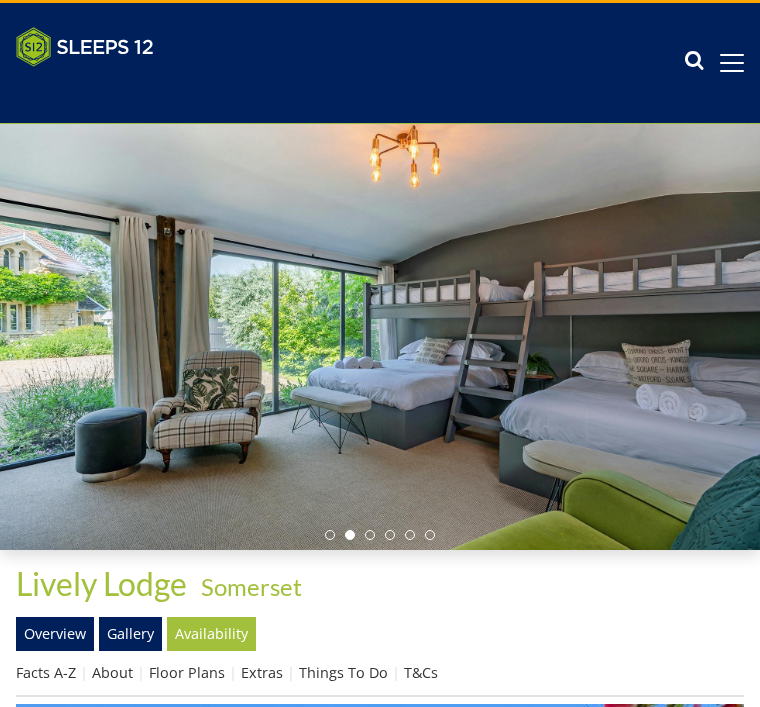 click at bounding box center [380, 337] 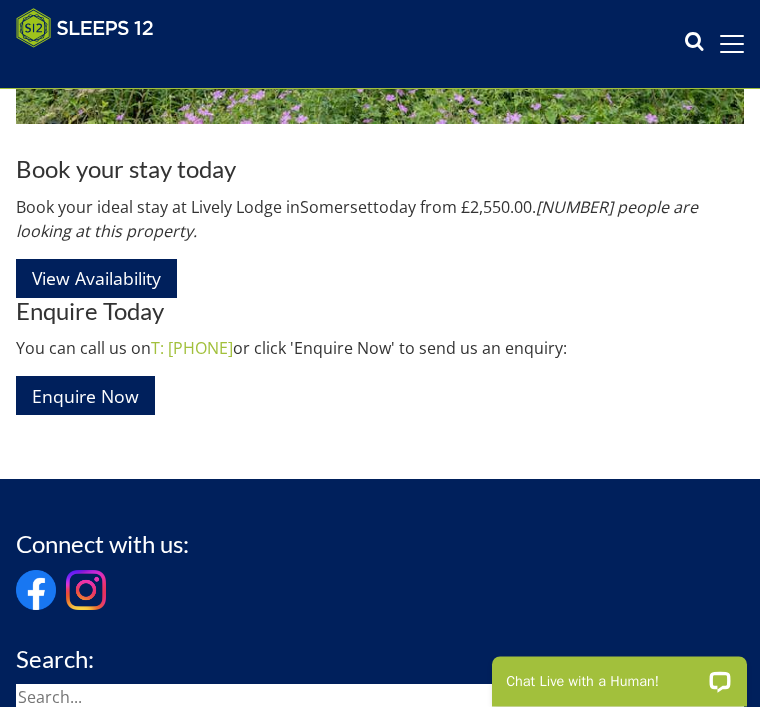 scroll, scrollTop: 22597, scrollLeft: 0, axis: vertical 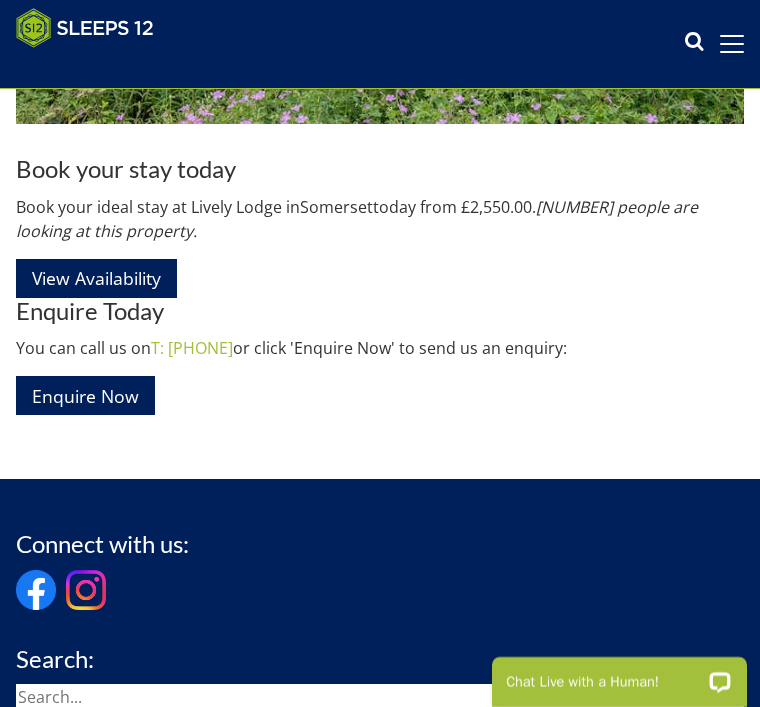 click on "View Availability" at bounding box center (96, 278) 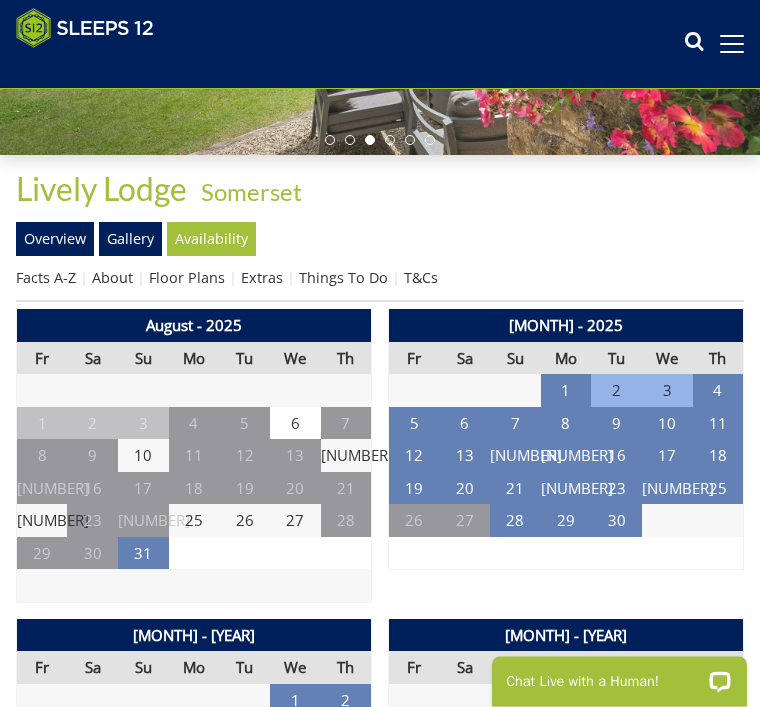 scroll, scrollTop: 404, scrollLeft: 0, axis: vertical 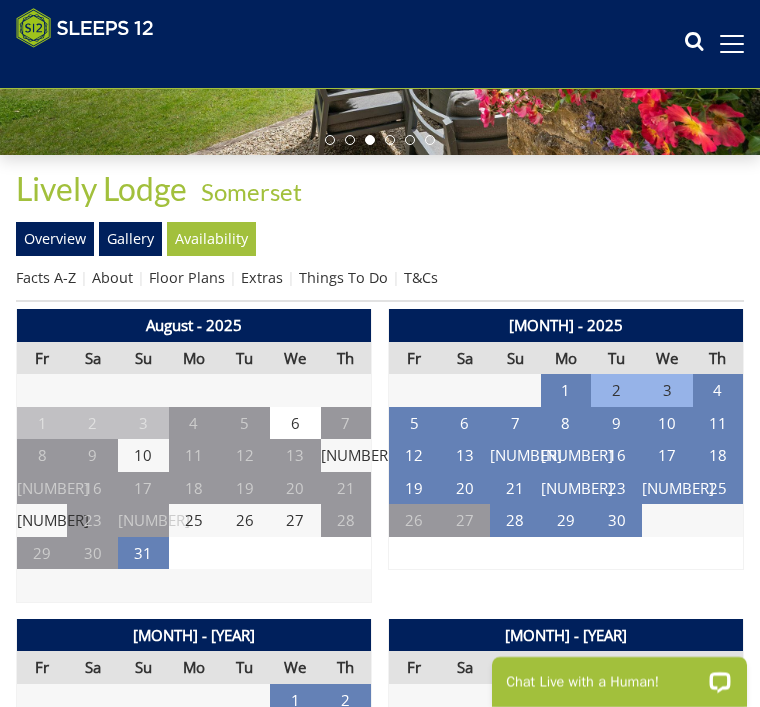 click on "Things To Do" at bounding box center [343, 277] 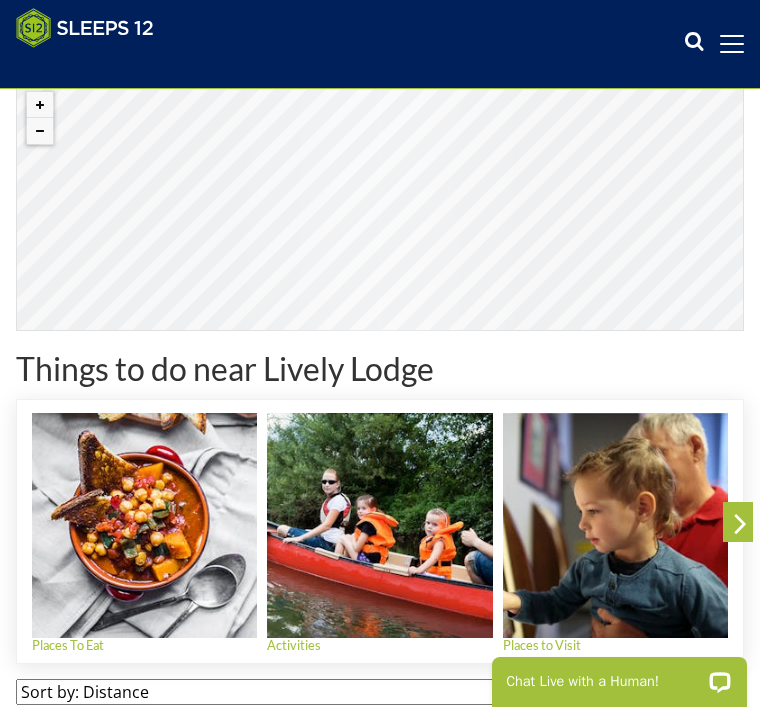 scroll, scrollTop: 645, scrollLeft: 0, axis: vertical 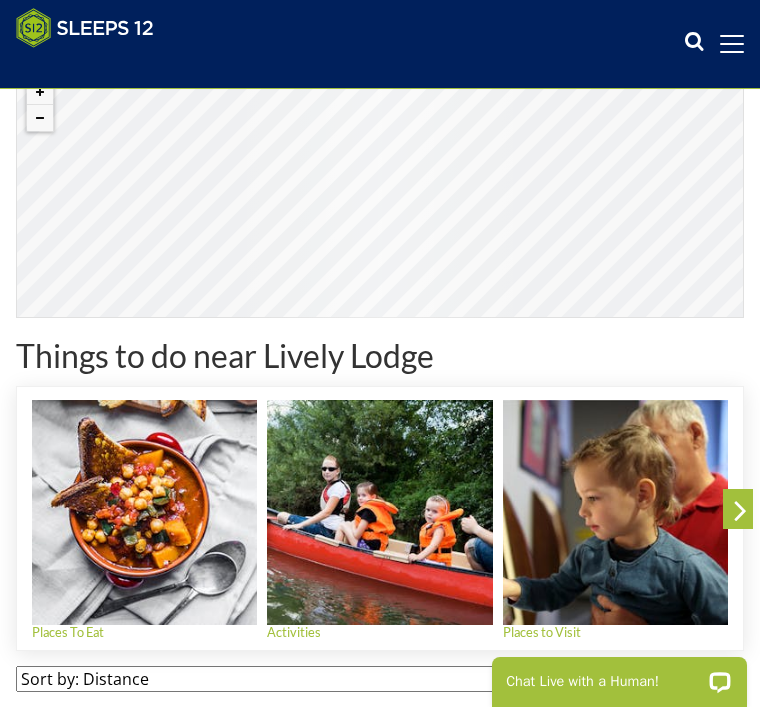 click at bounding box center (379, 512) 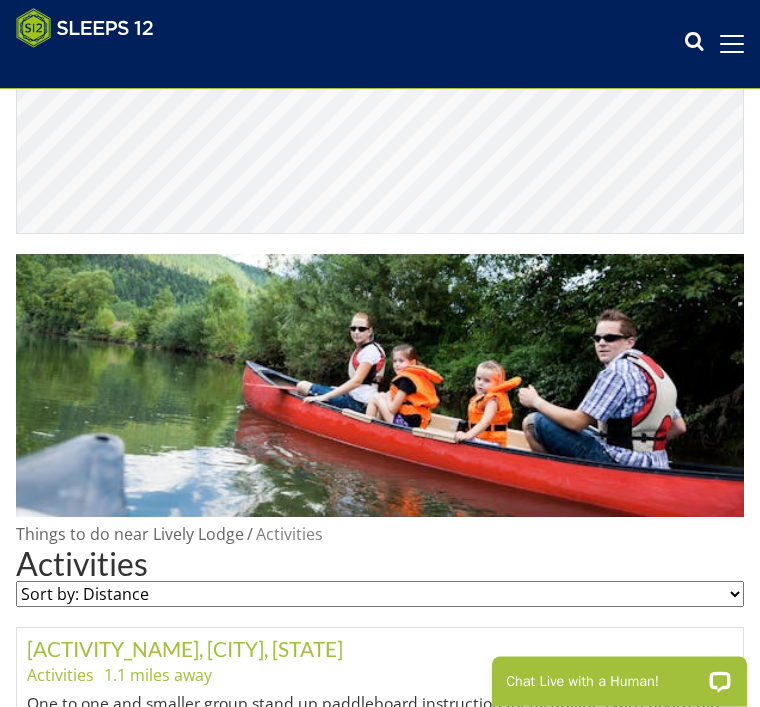 scroll, scrollTop: 729, scrollLeft: 0, axis: vertical 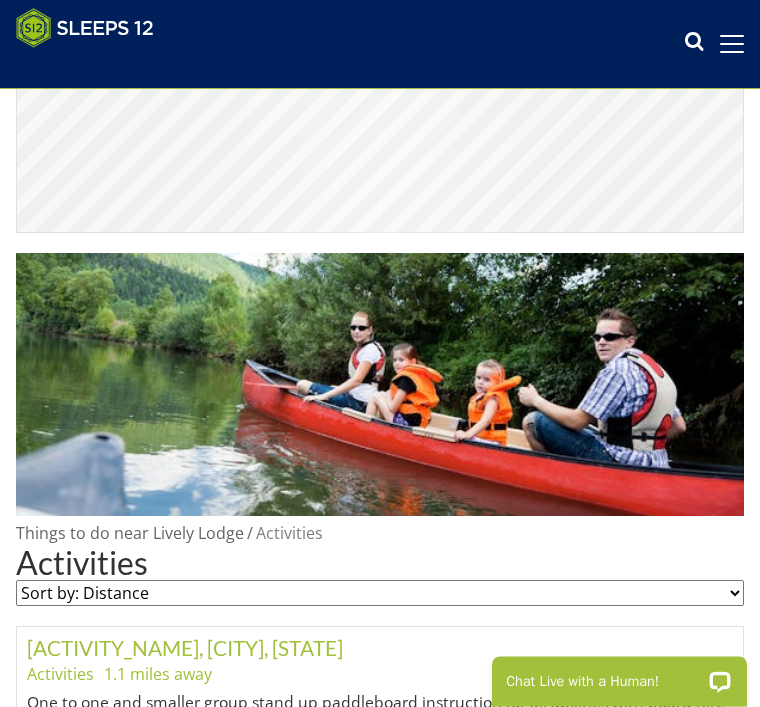 click on "Sort by: Distance Sort by: Alphabetical" at bounding box center (380, 594) 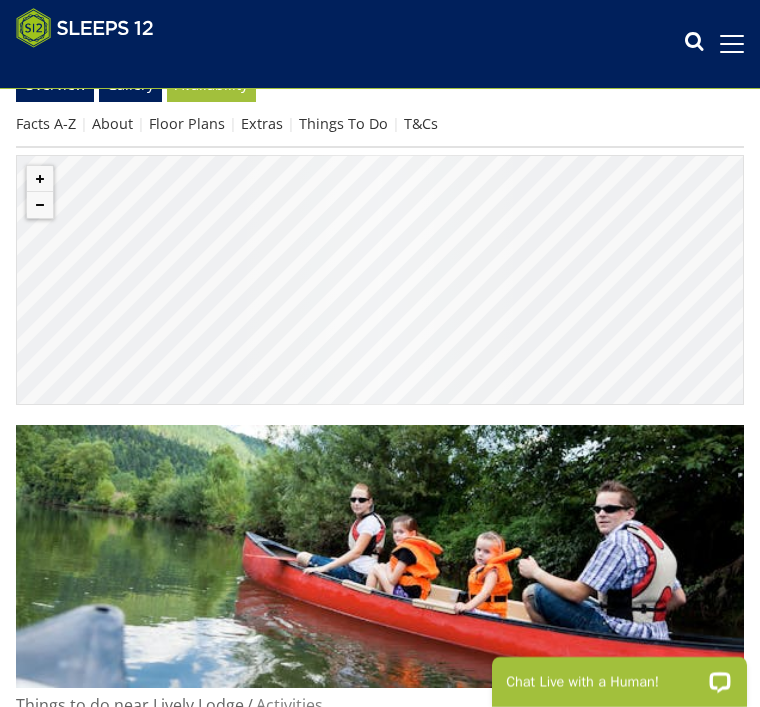 scroll, scrollTop: 553, scrollLeft: 0, axis: vertical 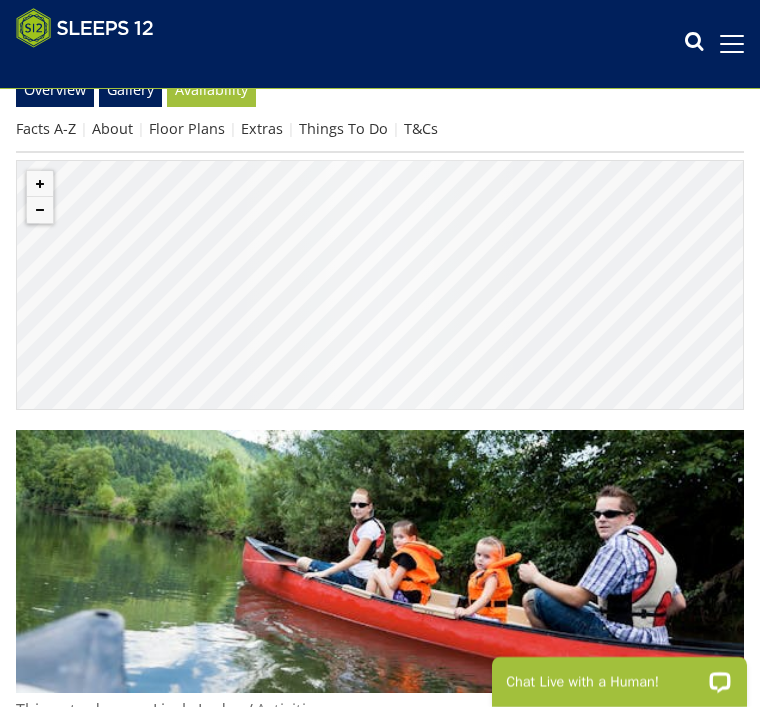 click at bounding box center [380, 561] 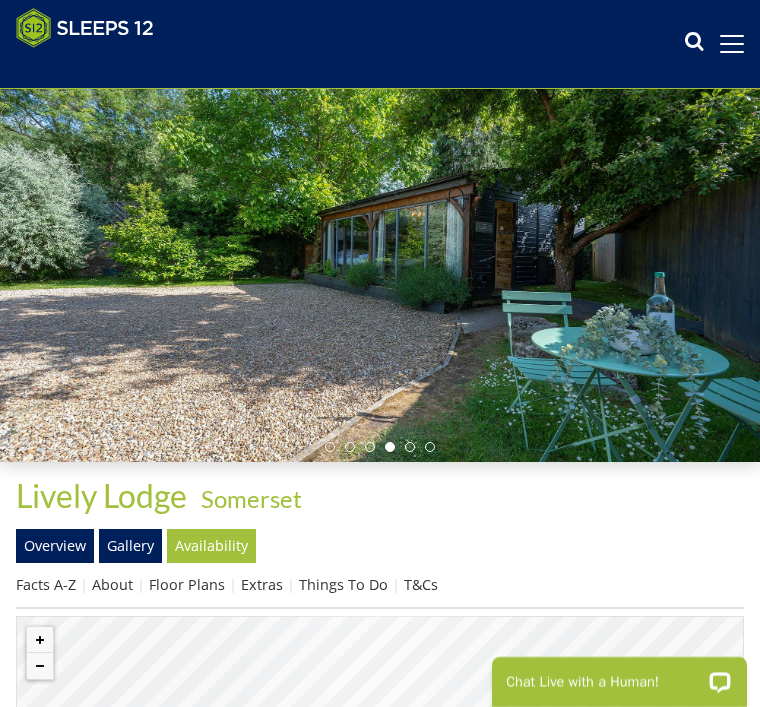scroll, scrollTop: 98, scrollLeft: 0, axis: vertical 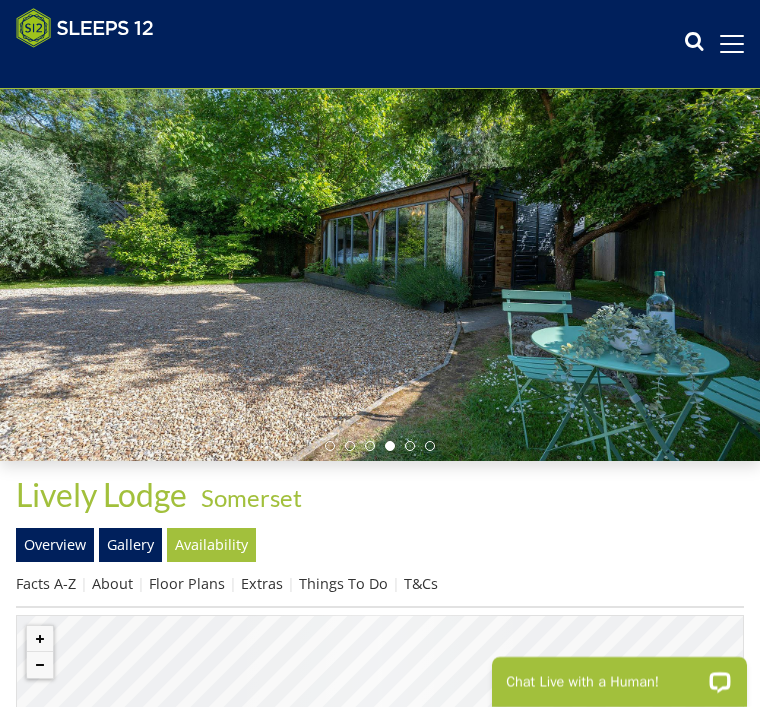 click on "Overview" at bounding box center (55, 545) 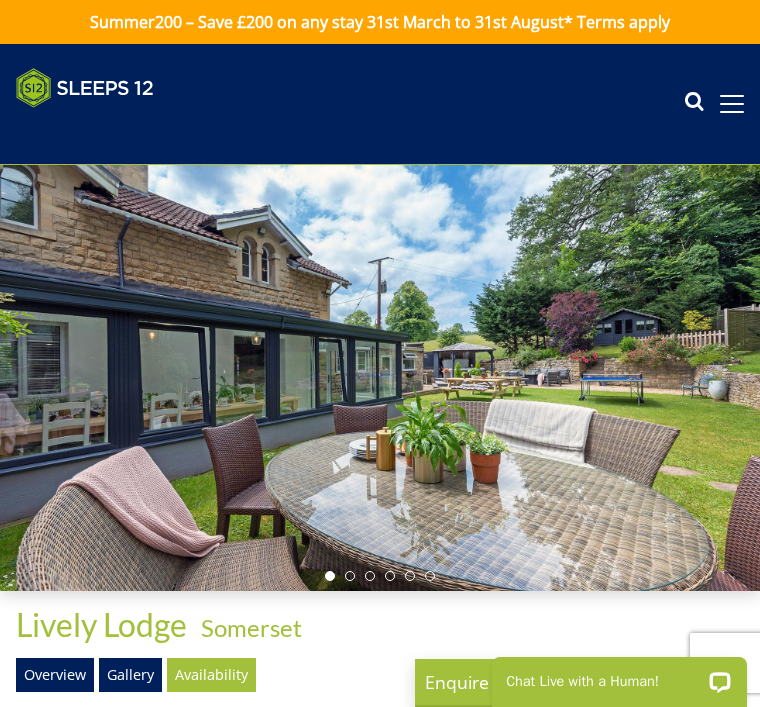 scroll, scrollTop: 0, scrollLeft: 0, axis: both 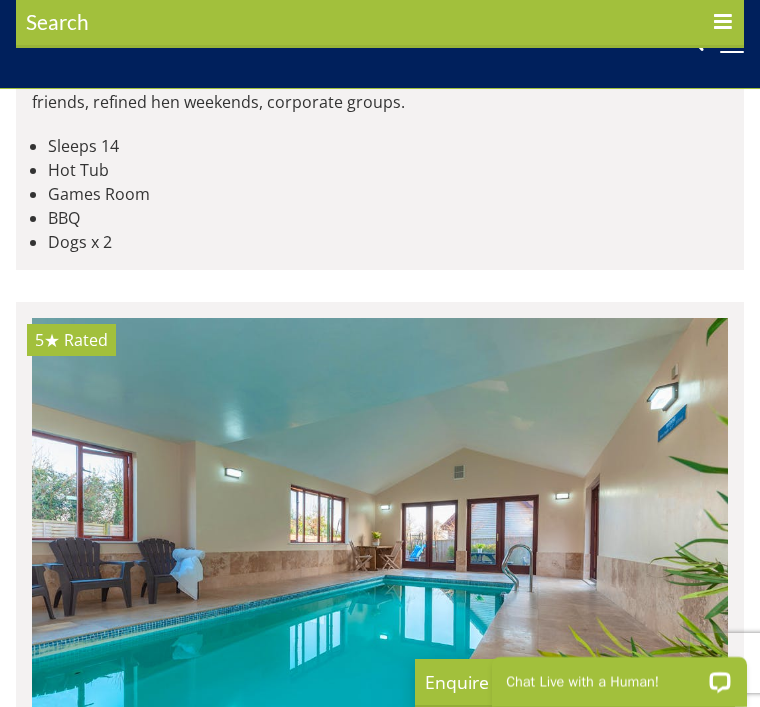click on "Somerset" at bounding box center (279, -1400) 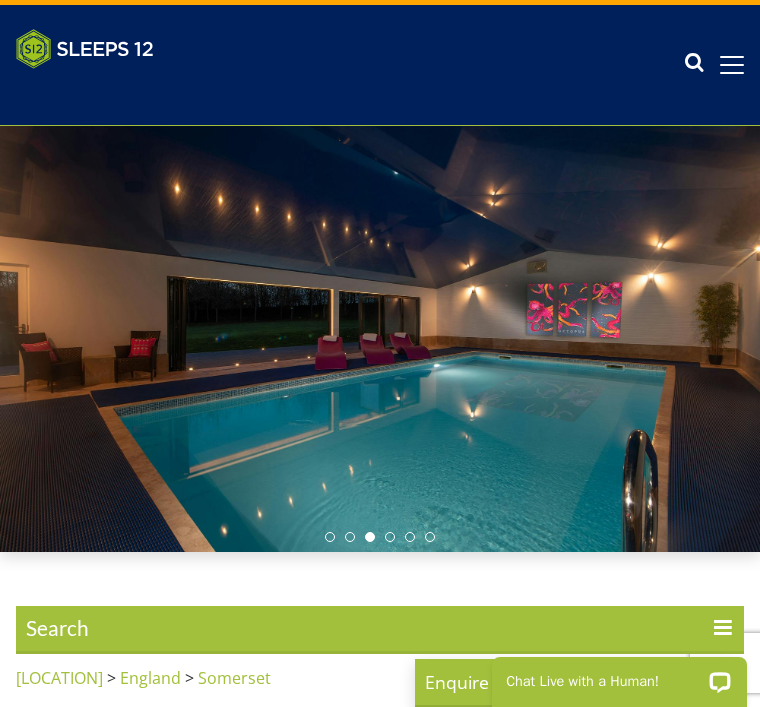 scroll, scrollTop: 47, scrollLeft: 0, axis: vertical 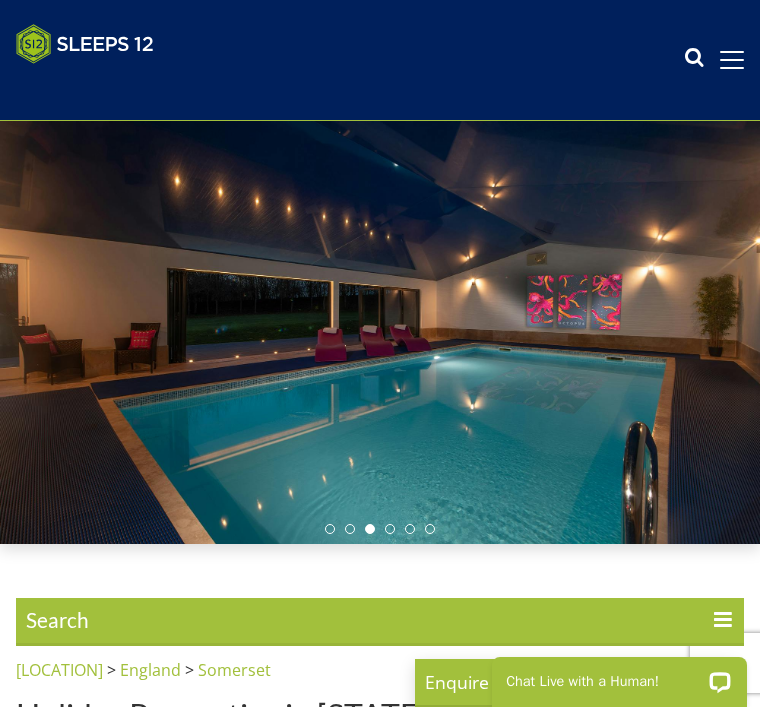 click at bounding box center [380, 331] 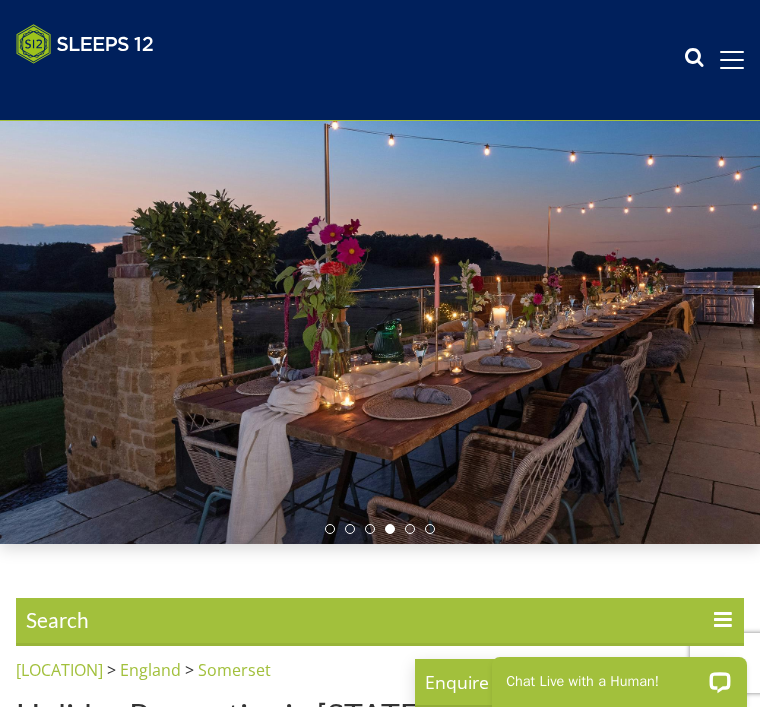 click at bounding box center (410, 529) 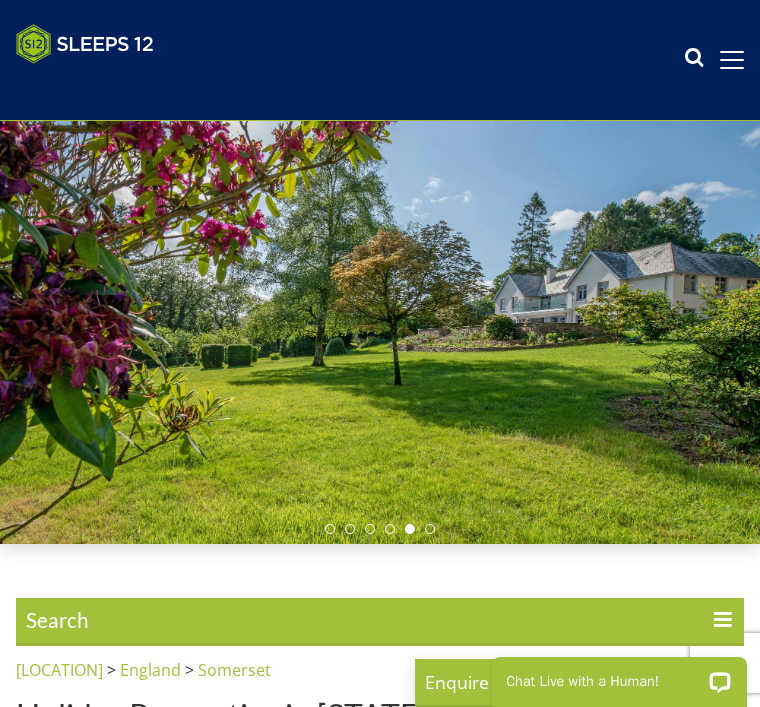 click at bounding box center (380, 331) 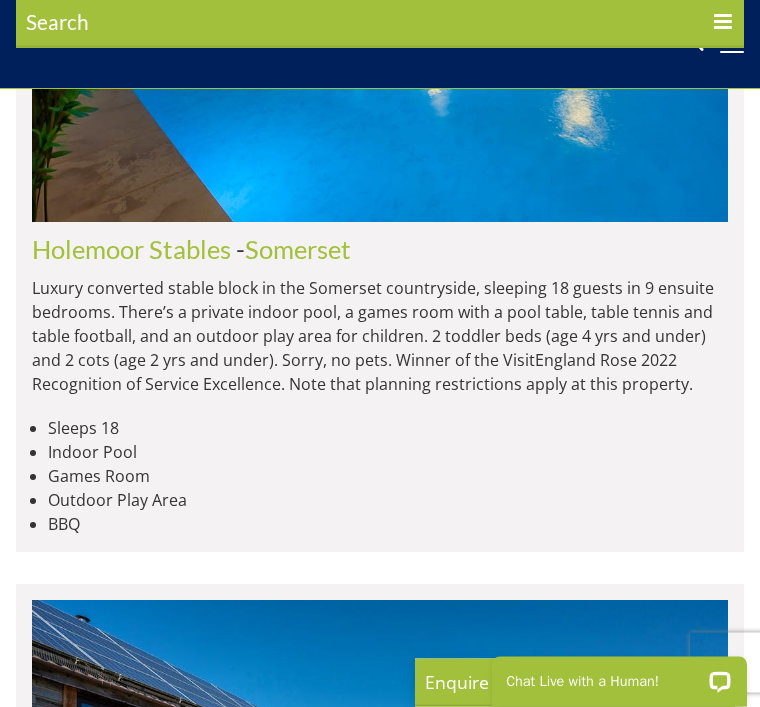 scroll, scrollTop: 2443, scrollLeft: 0, axis: vertical 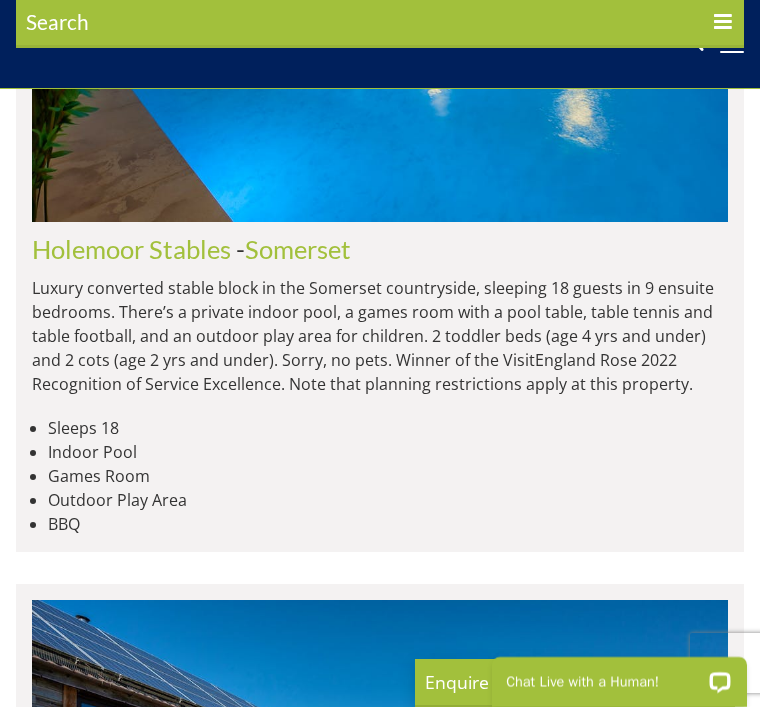 click on "Somerset" at bounding box center (298, 249) 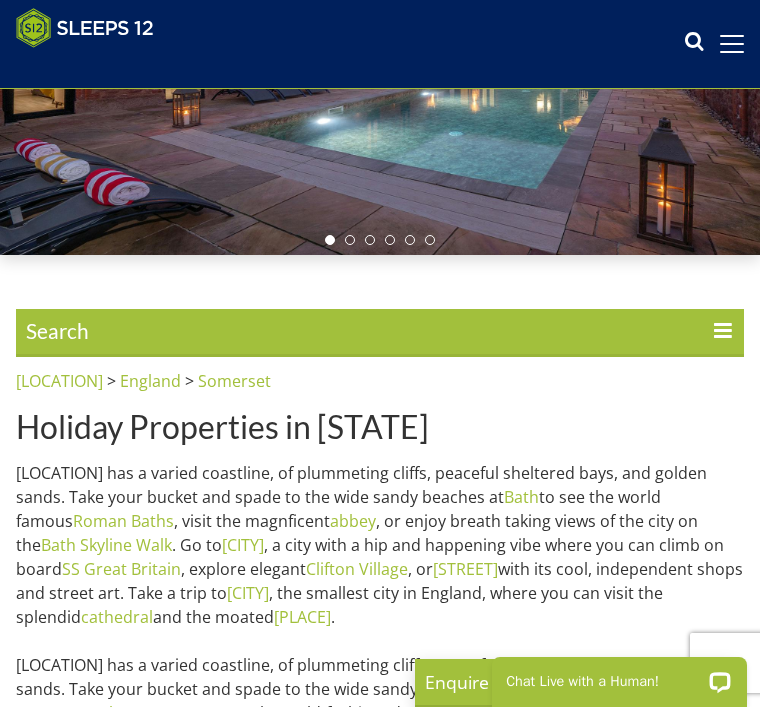 scroll, scrollTop: 303, scrollLeft: 0, axis: vertical 